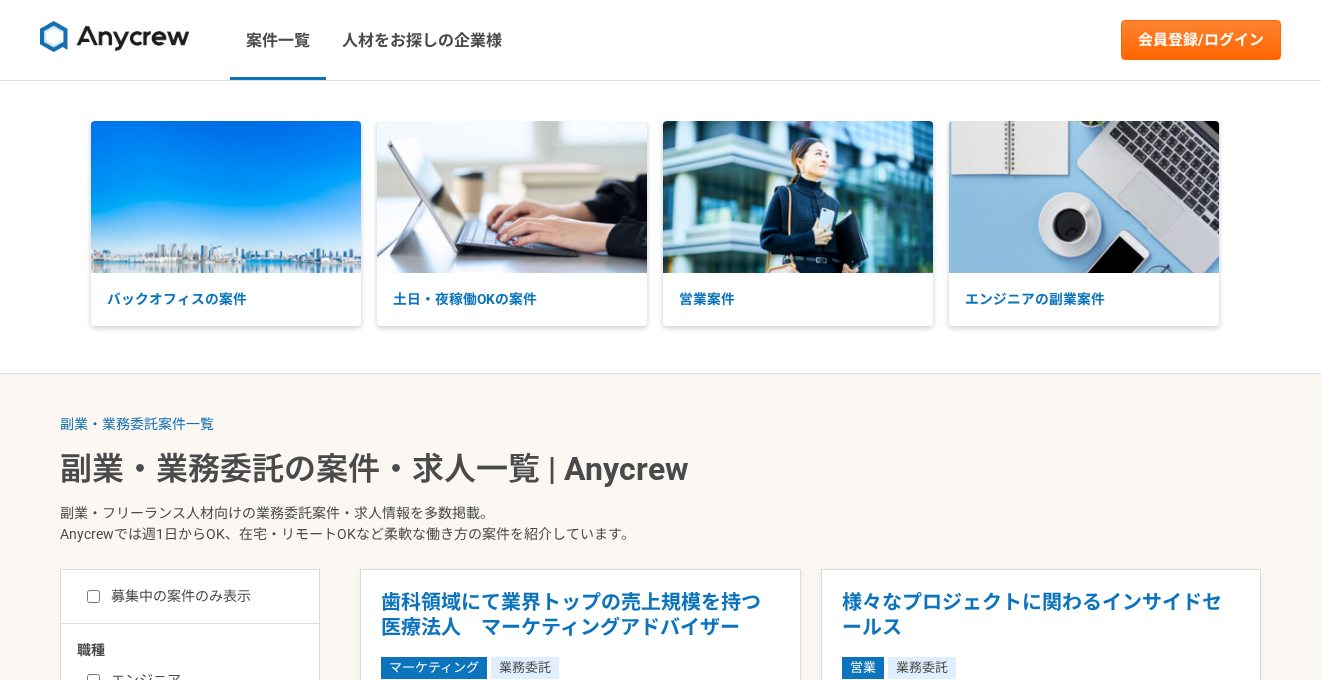 scroll, scrollTop: 600, scrollLeft: 0, axis: vertical 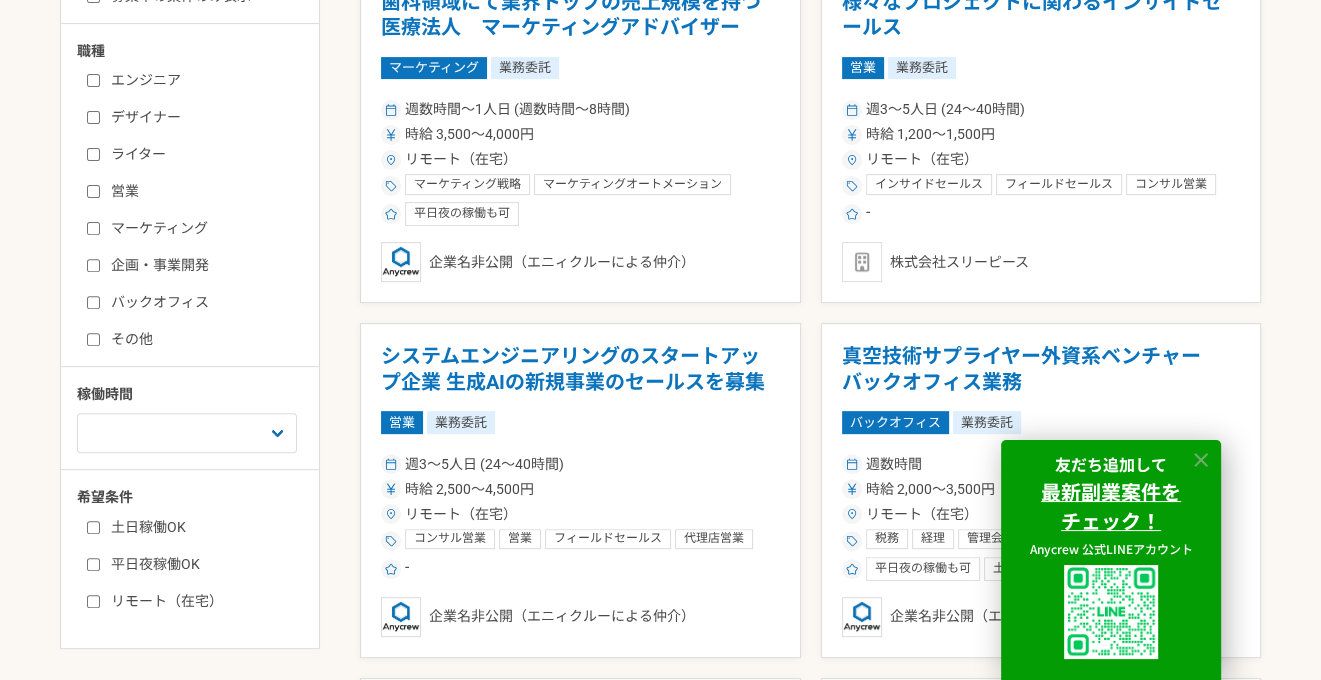 click 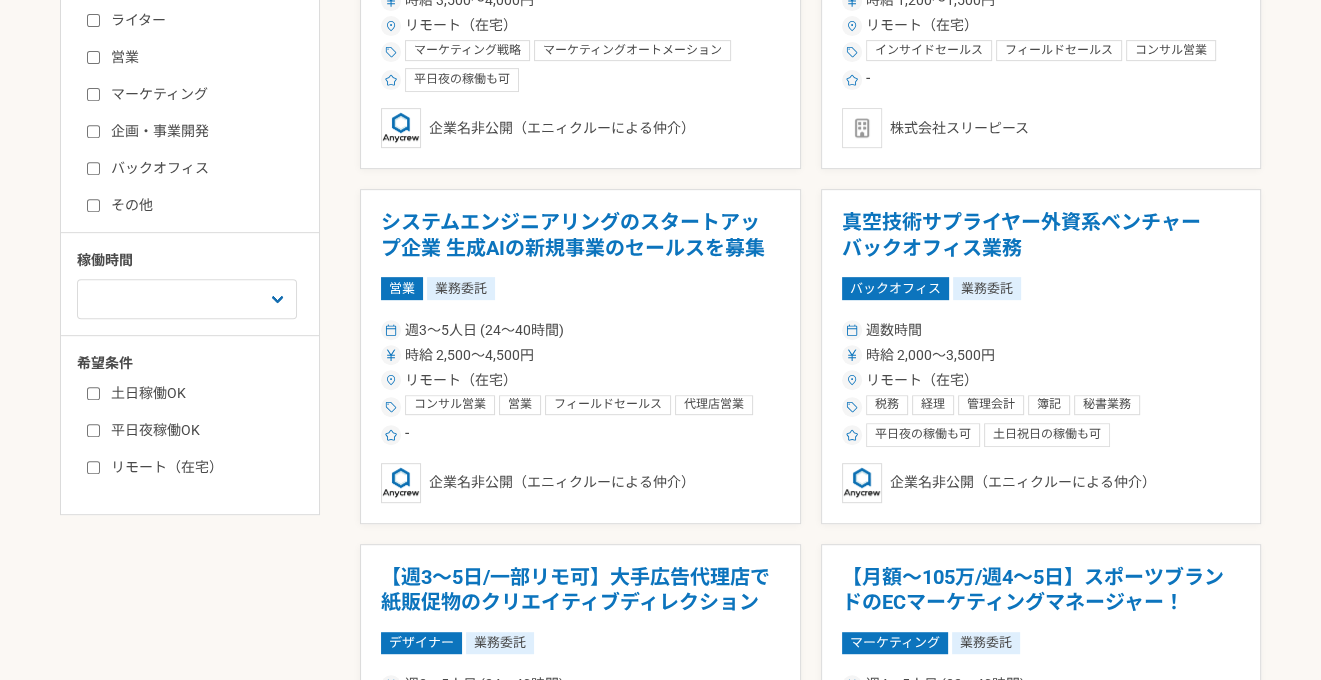 scroll, scrollTop: 700, scrollLeft: 0, axis: vertical 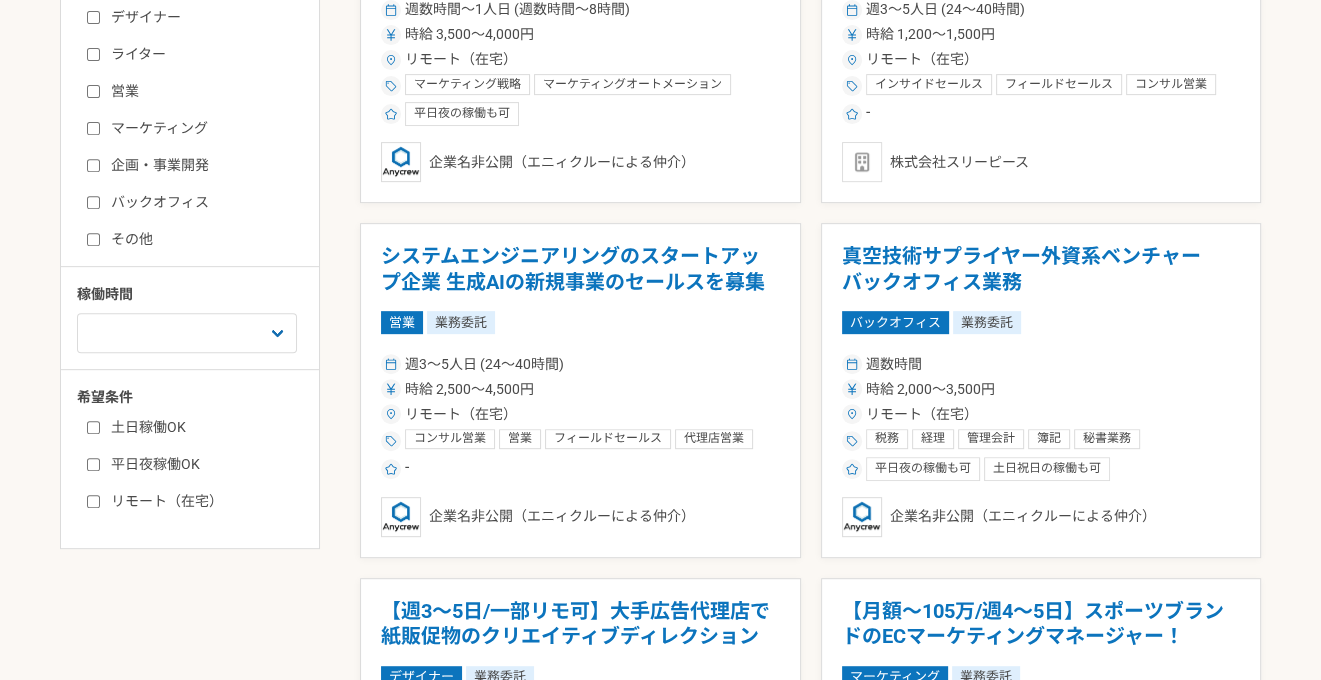 click on "土日稼働OK" at bounding box center [202, 427] 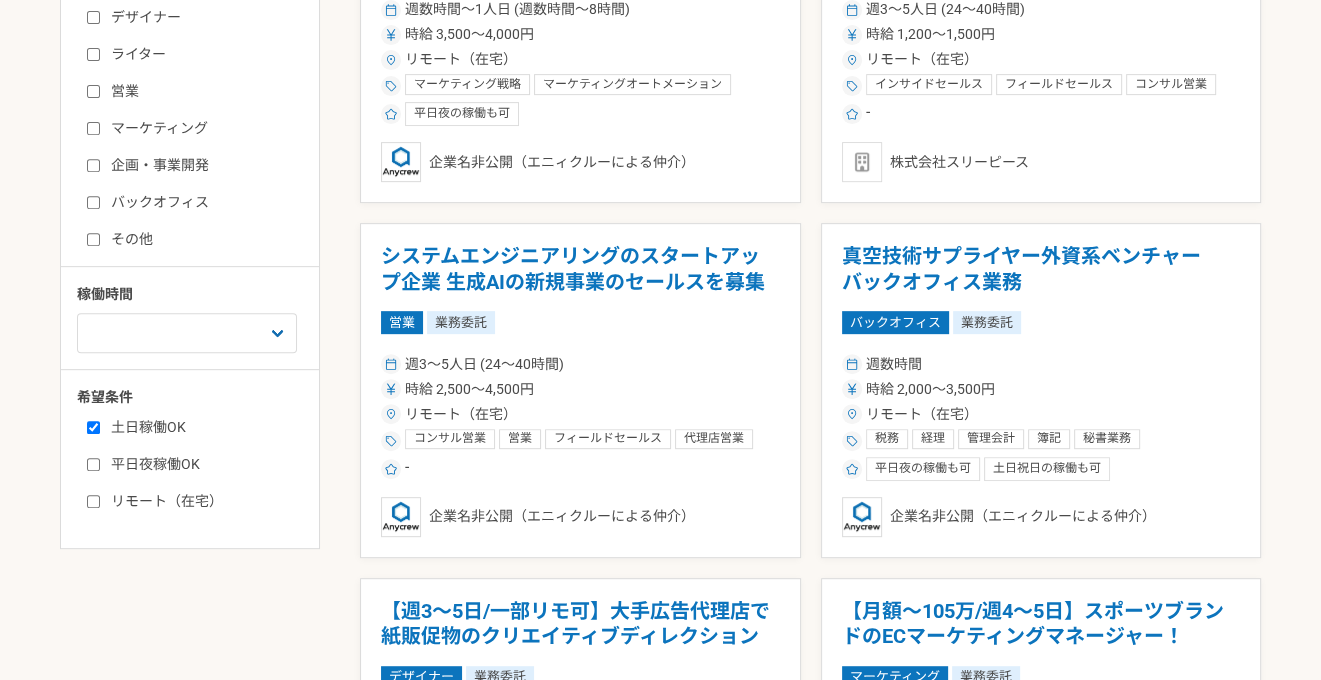 checkbox on "true" 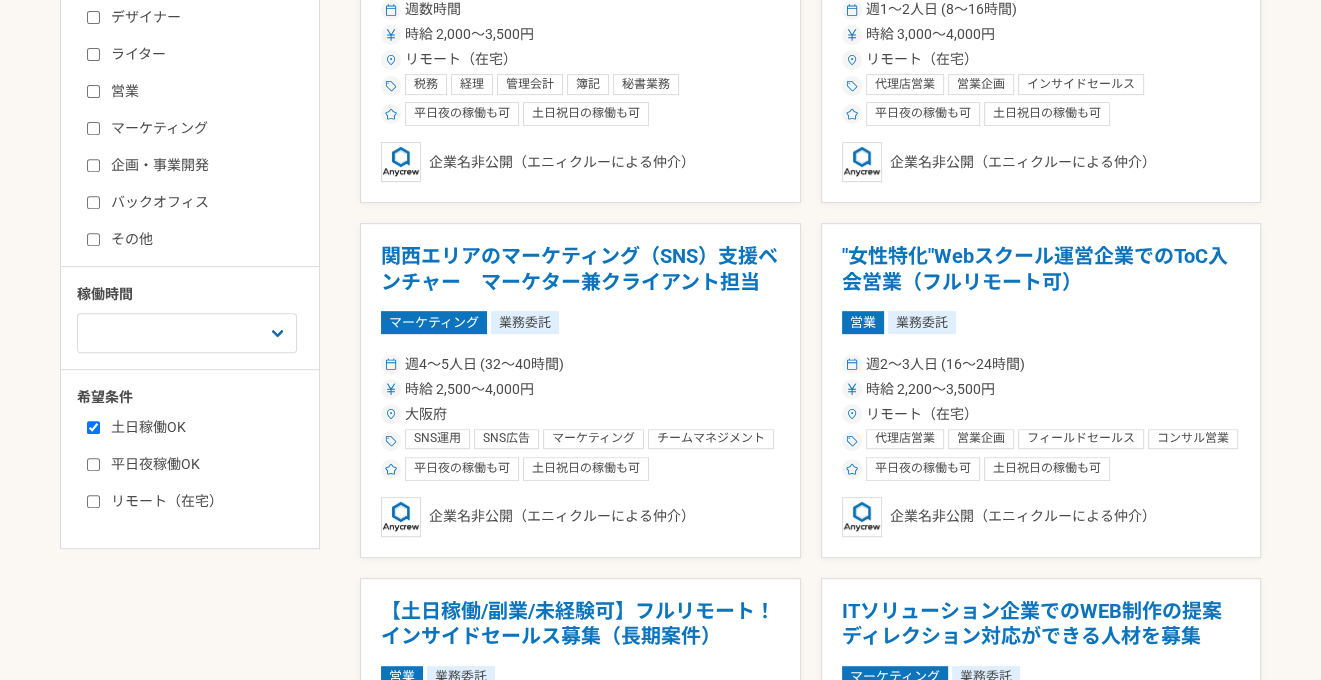 click on "平日夜稼働OK" at bounding box center [202, 464] 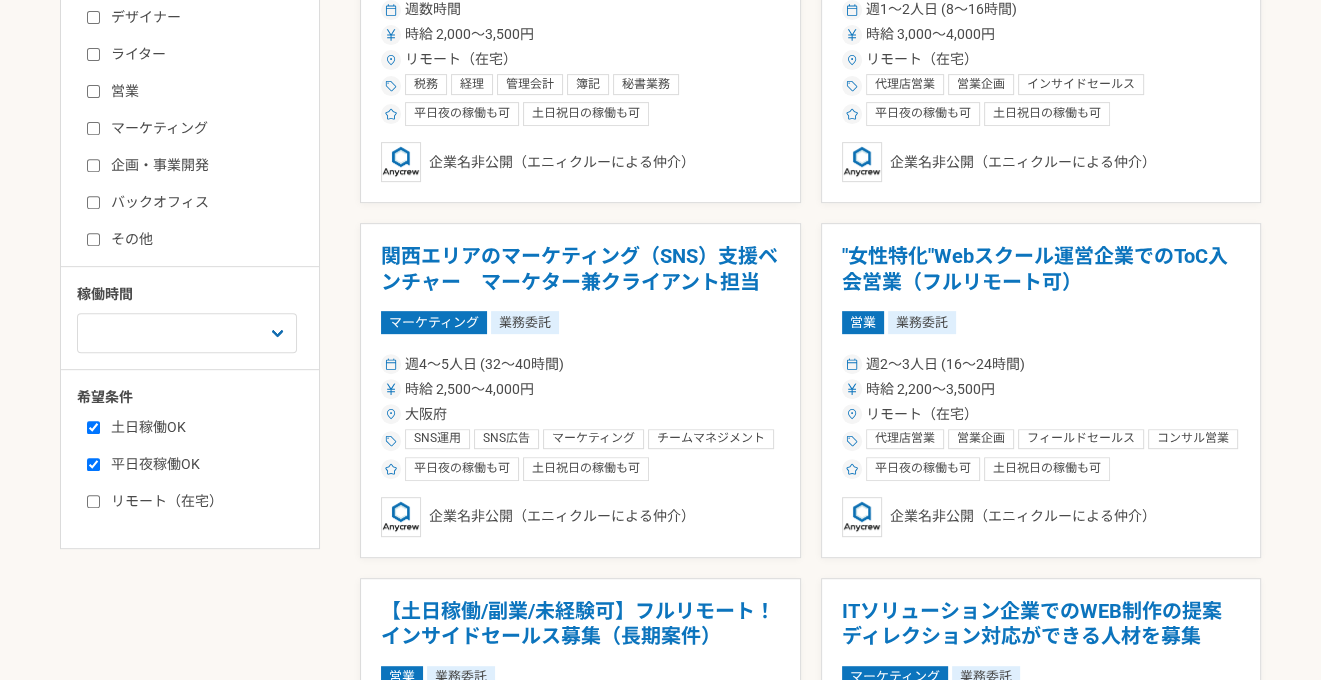 checkbox on "true" 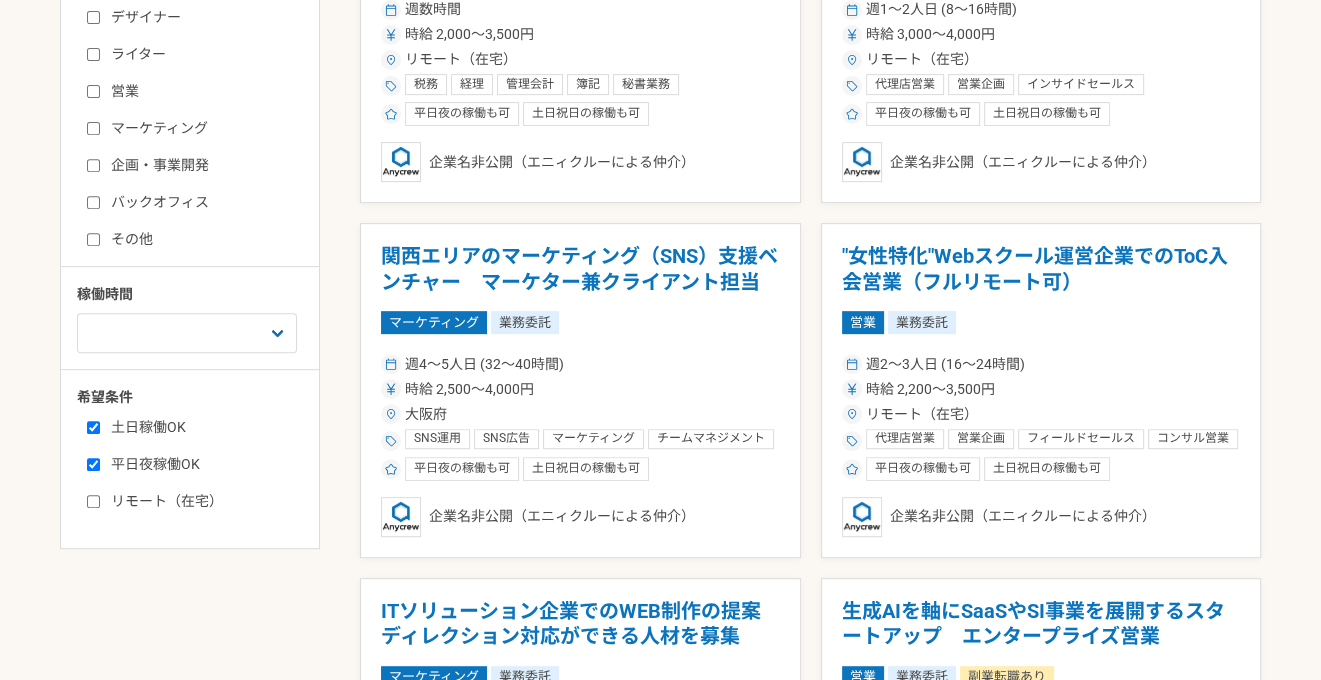 click on "リモート（在宅）" at bounding box center [202, 501] 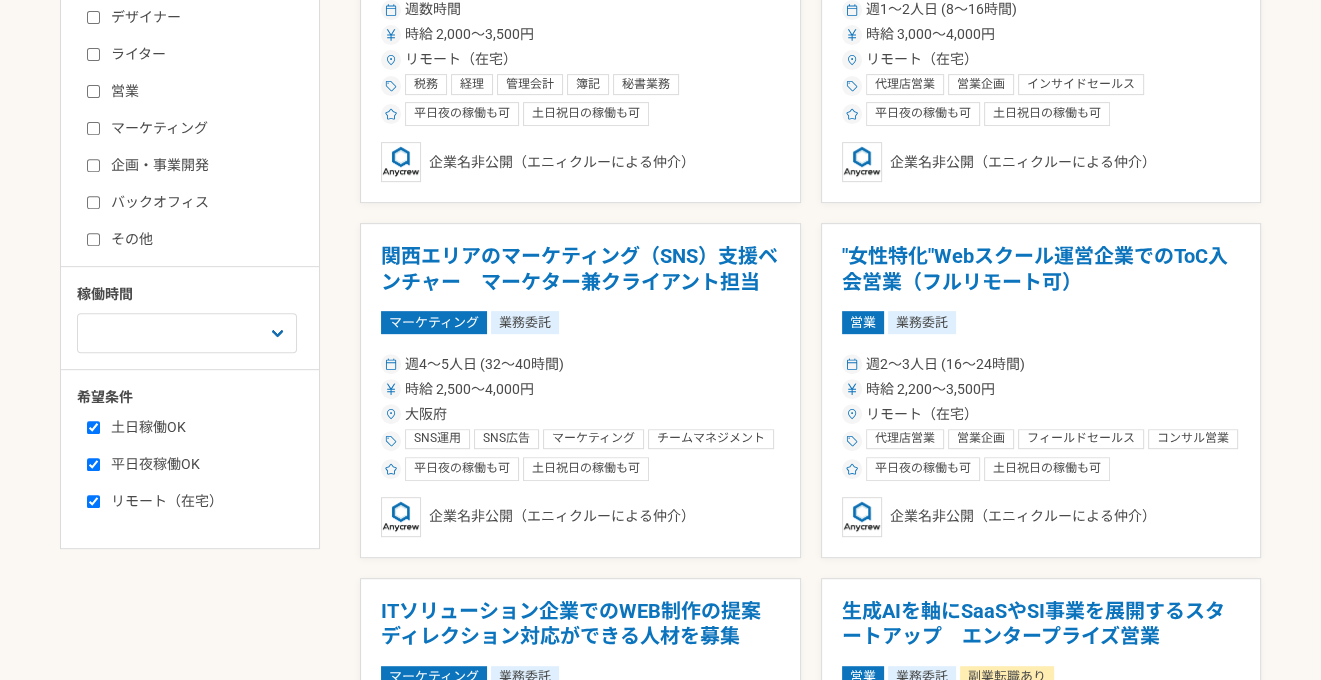 checkbox on "true" 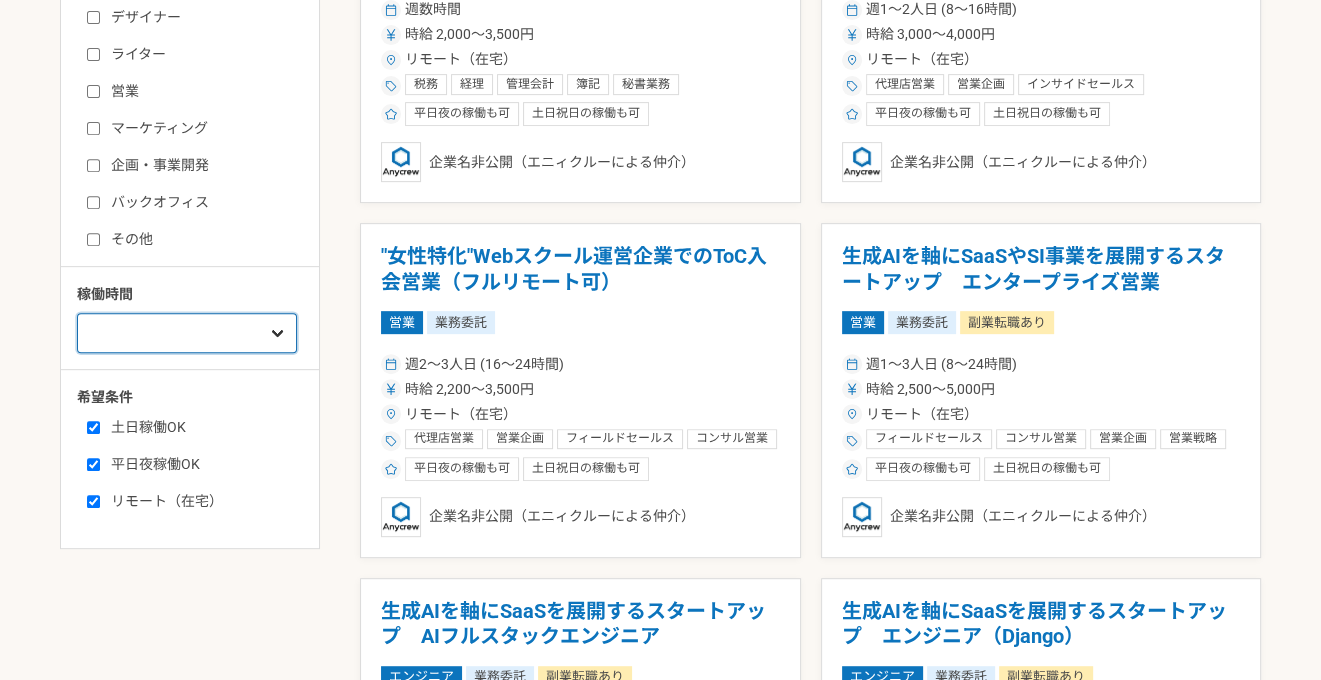 click on "週1人日（8時間）以下 週2人日（16時間）以下 週3人日（24時間）以下 週4人日（32時間）以下 週5人日（40時間）以下" at bounding box center [187, 333] 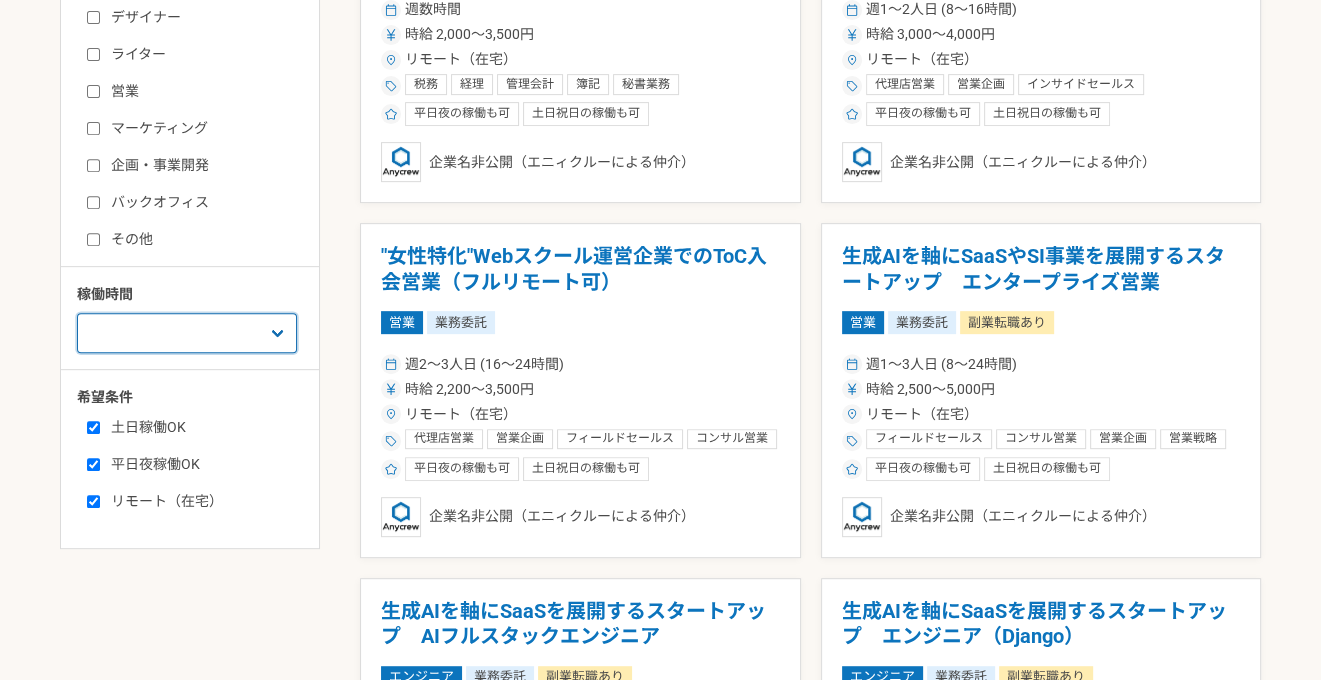 select on "1" 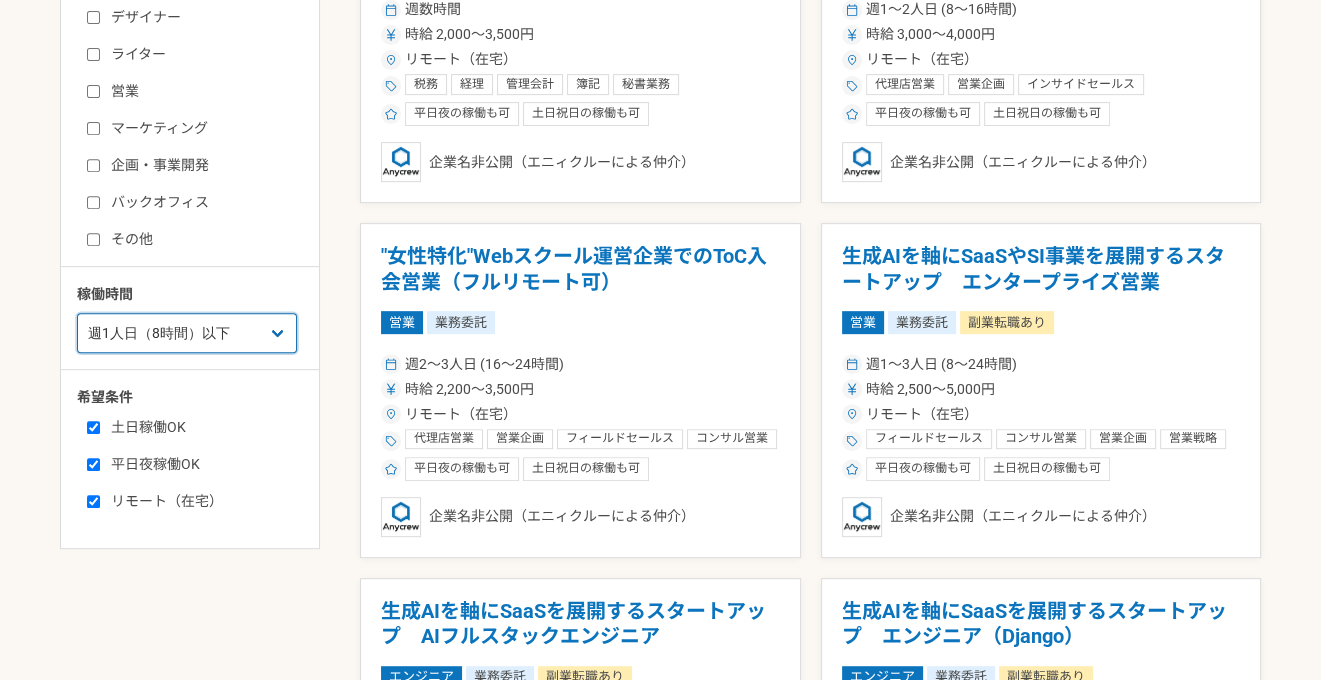 click on "週1人日（8時間）以下 週2人日（16時間）以下 週3人日（24時間）以下 週4人日（32時間）以下 週5人日（40時間）以下" at bounding box center [187, 333] 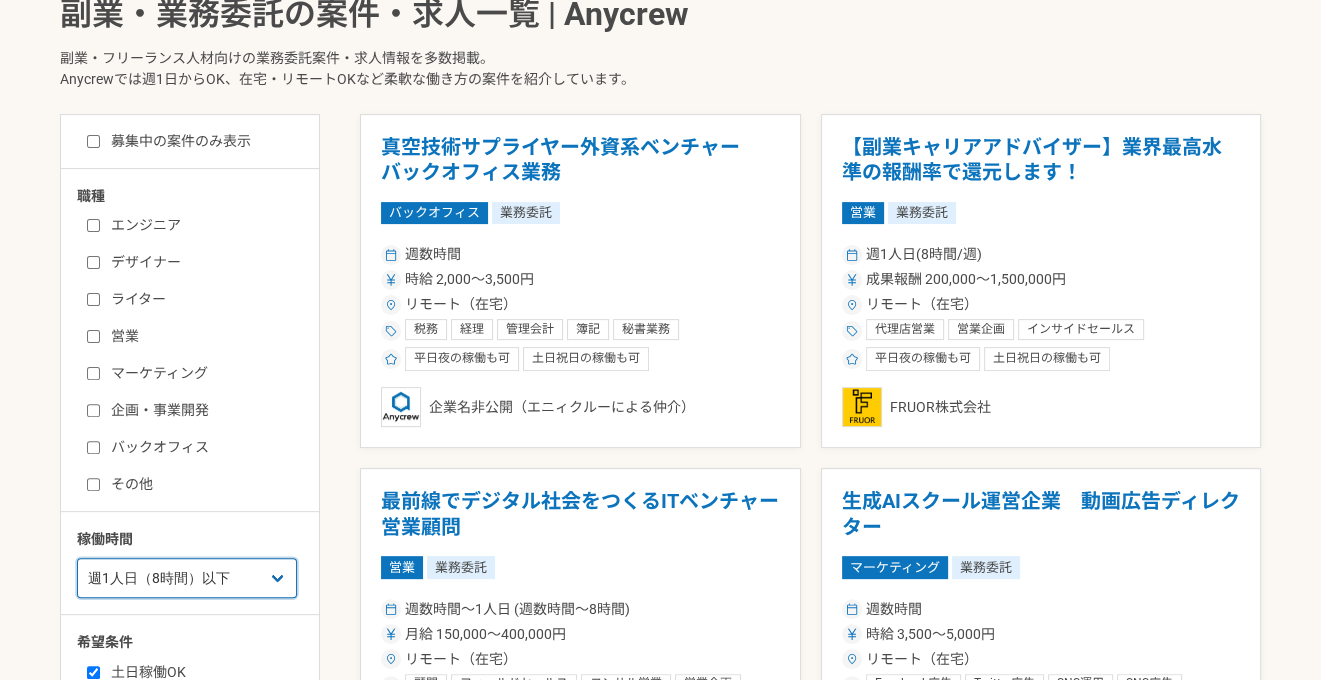 scroll, scrollTop: 500, scrollLeft: 0, axis: vertical 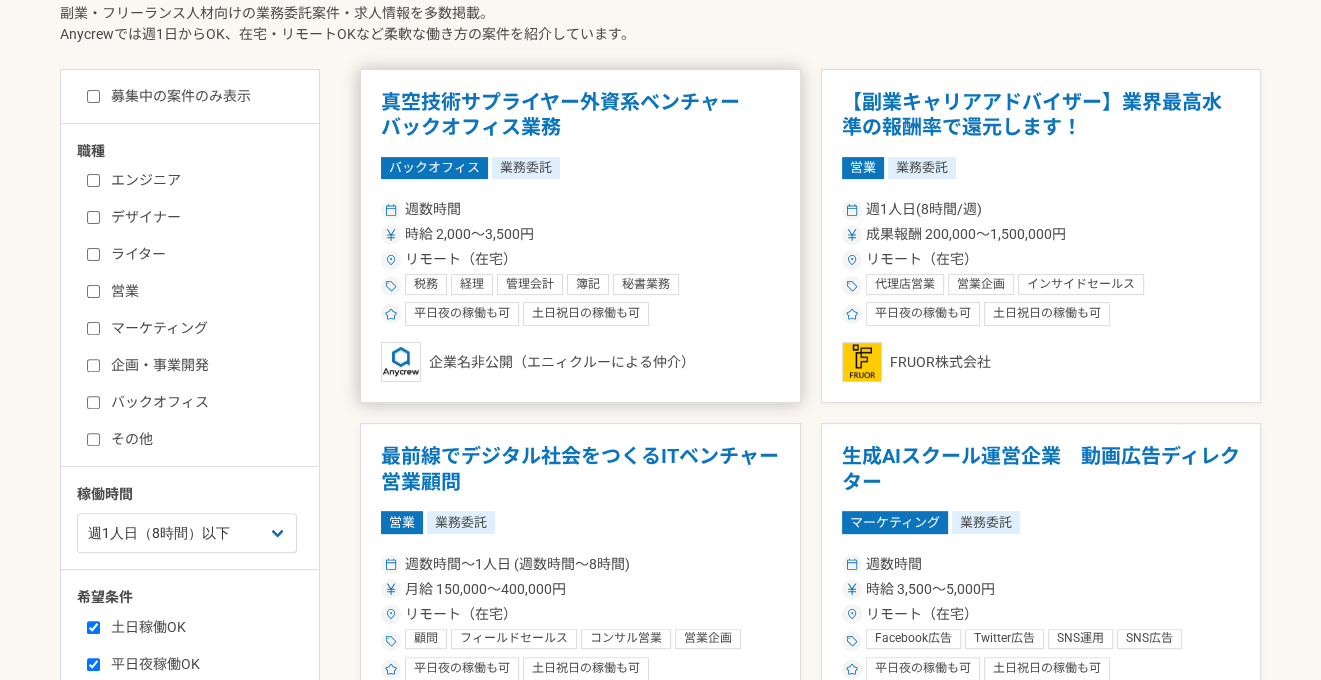 click on "真空技術サプライヤー外資系ベンチャー　バックオフィス業務" at bounding box center (580, 115) 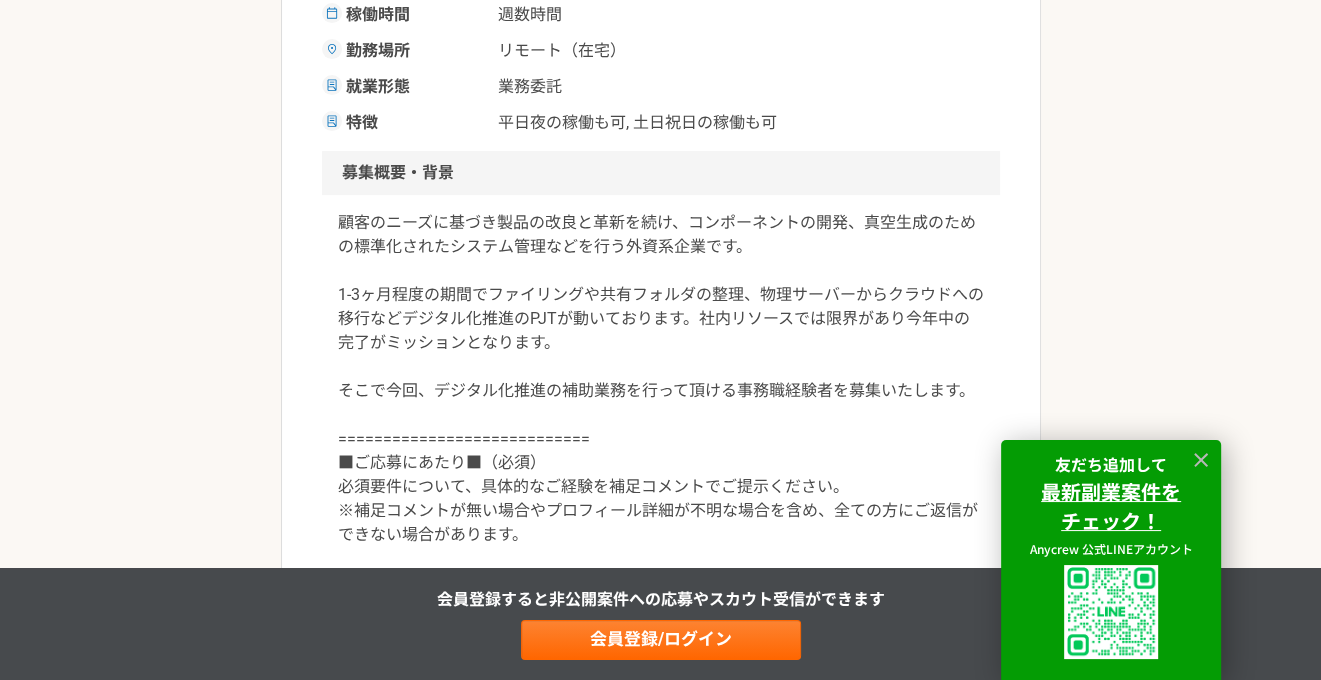 scroll, scrollTop: 500, scrollLeft: 0, axis: vertical 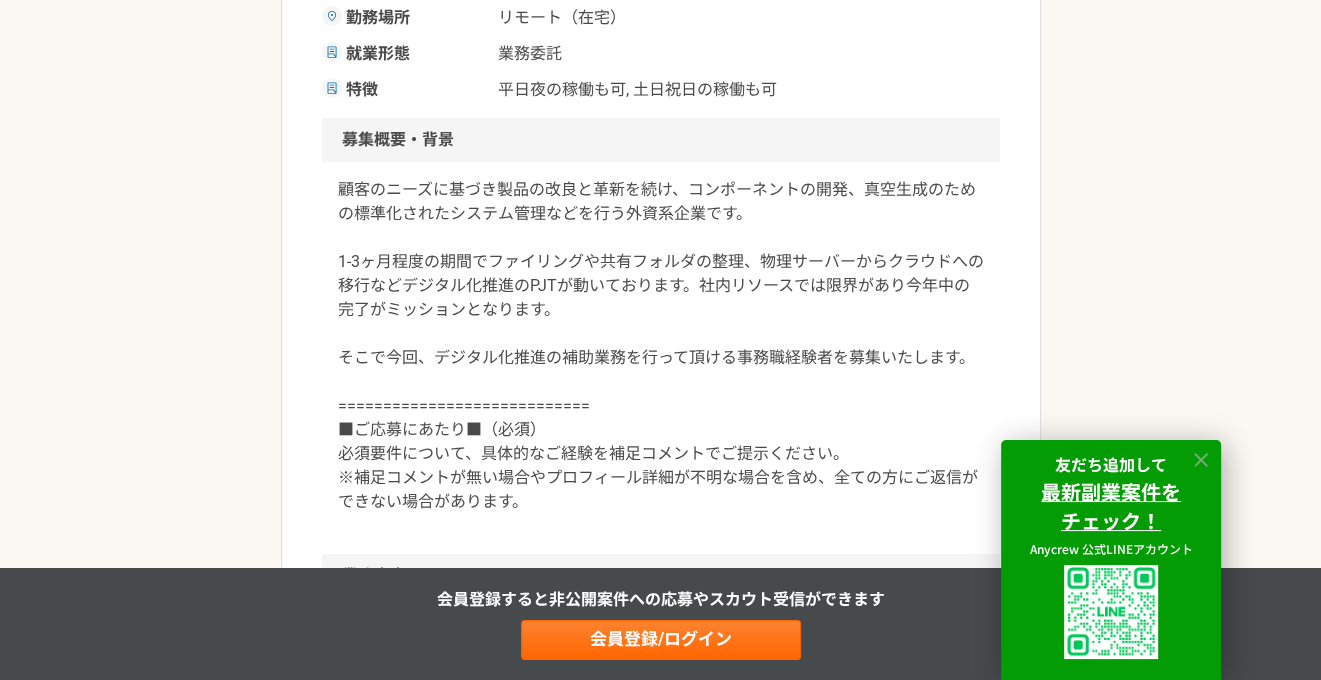 click 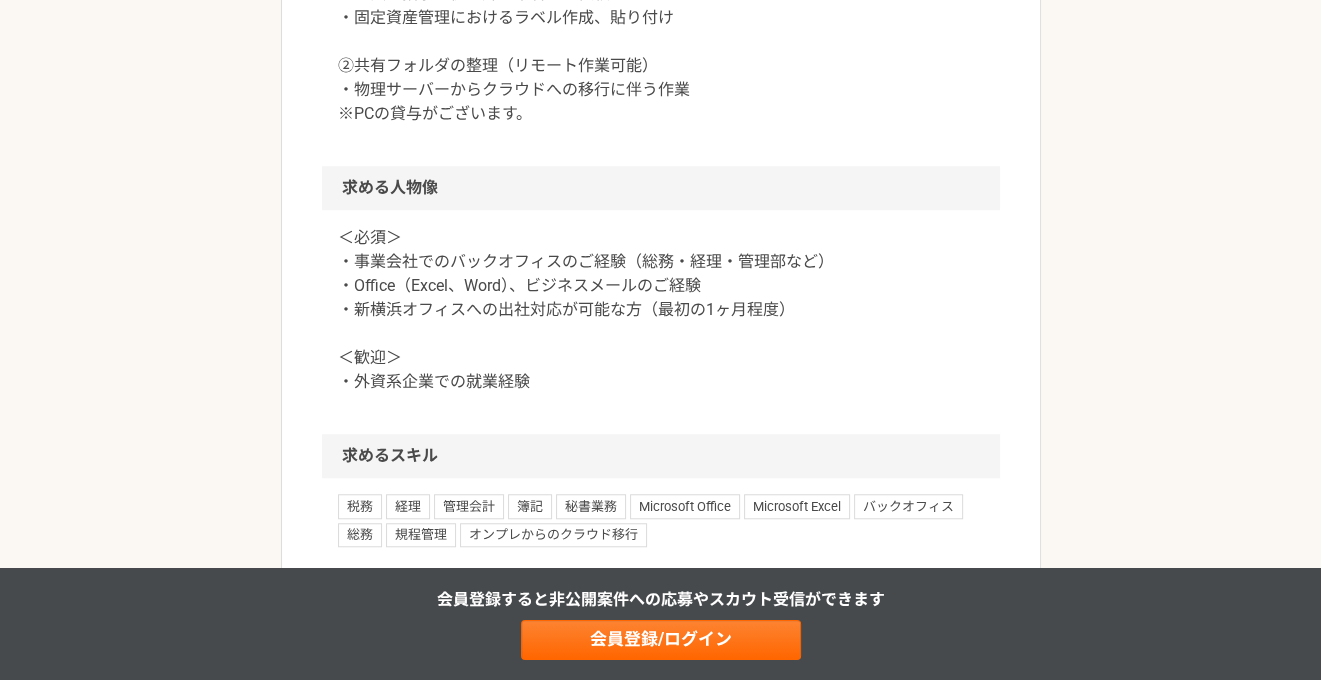scroll, scrollTop: 1400, scrollLeft: 0, axis: vertical 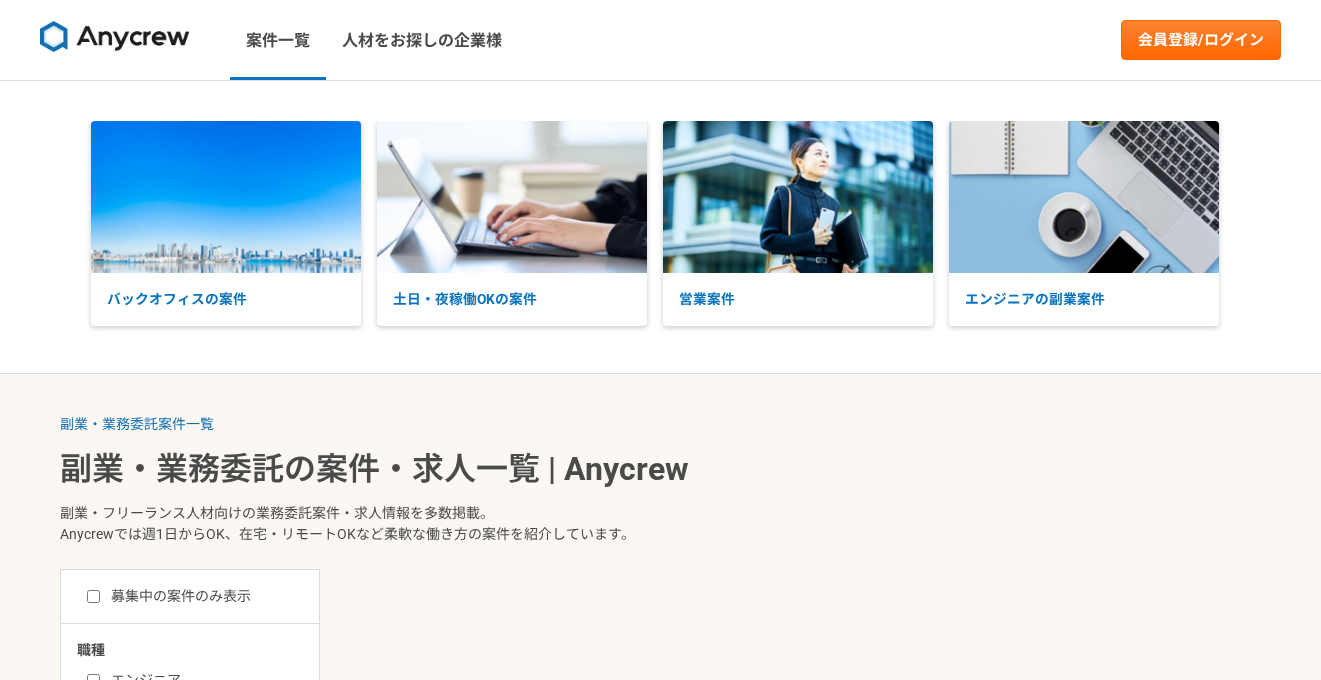 select on "1" 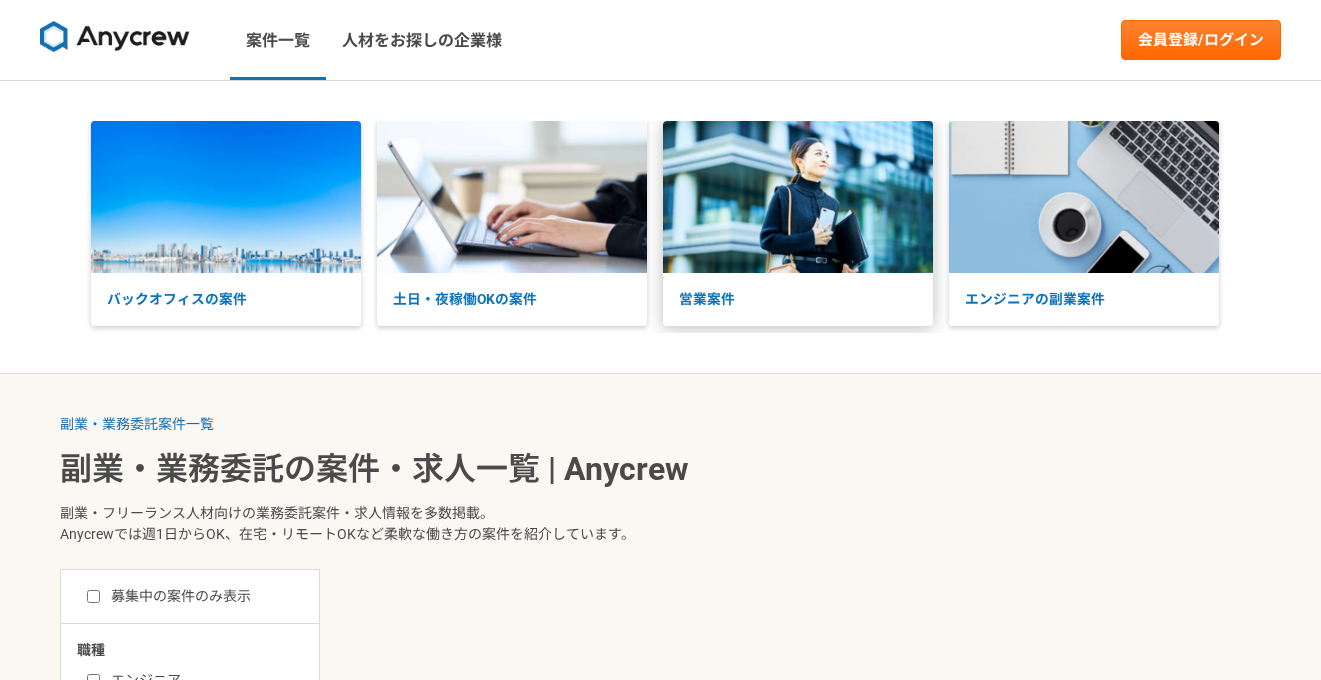 scroll, scrollTop: 0, scrollLeft: 0, axis: both 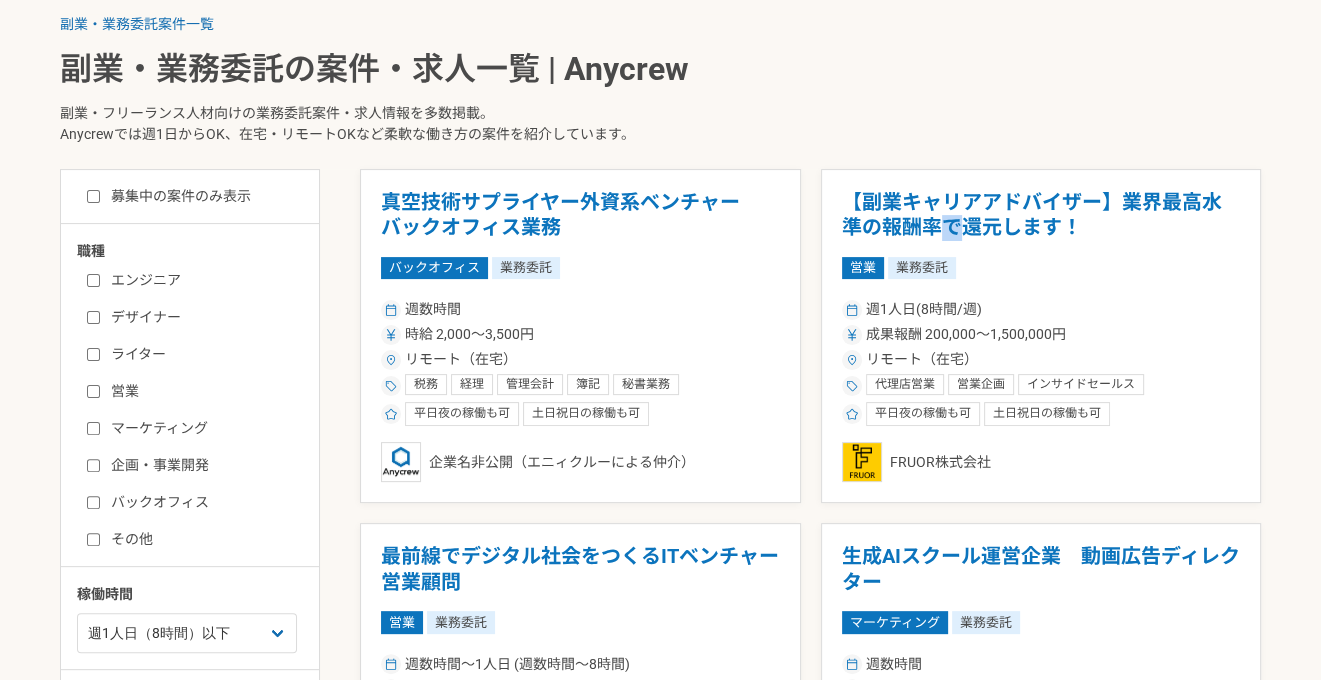 click on "【副業キャリアアドバイザー】業界最高水準の報酬率で還元します！" at bounding box center (1041, 215) 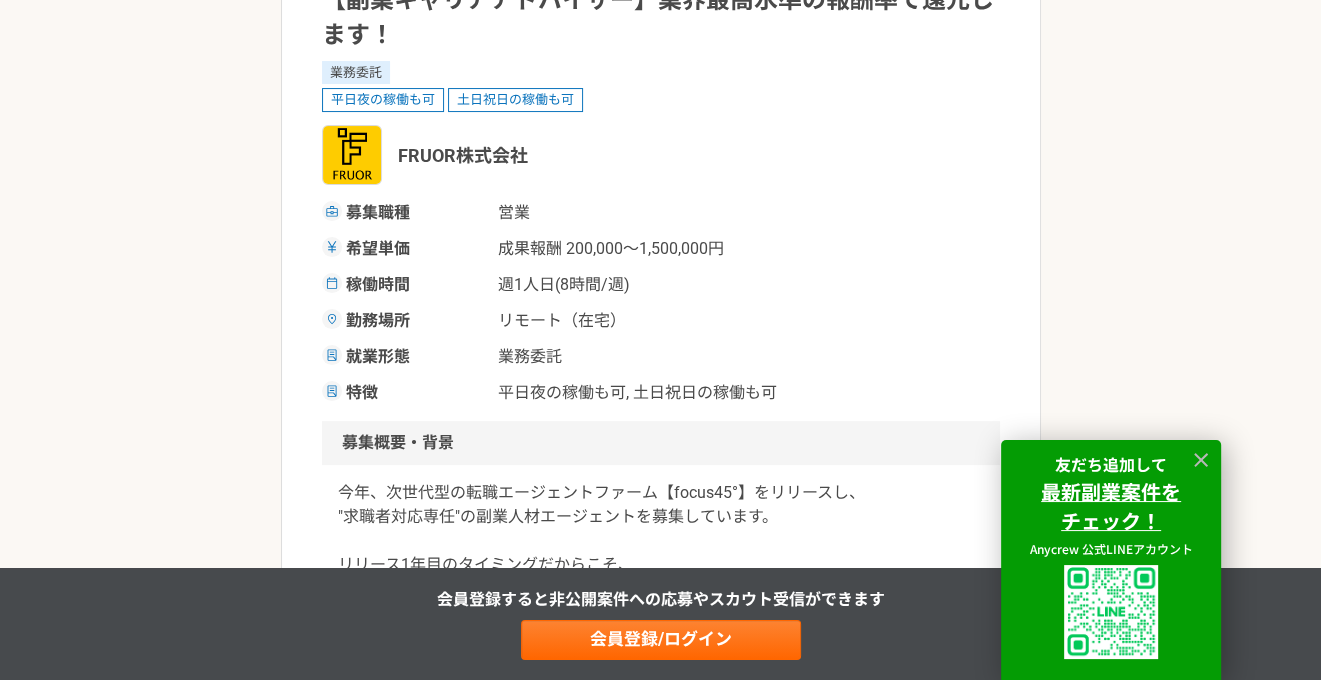 scroll, scrollTop: 200, scrollLeft: 0, axis: vertical 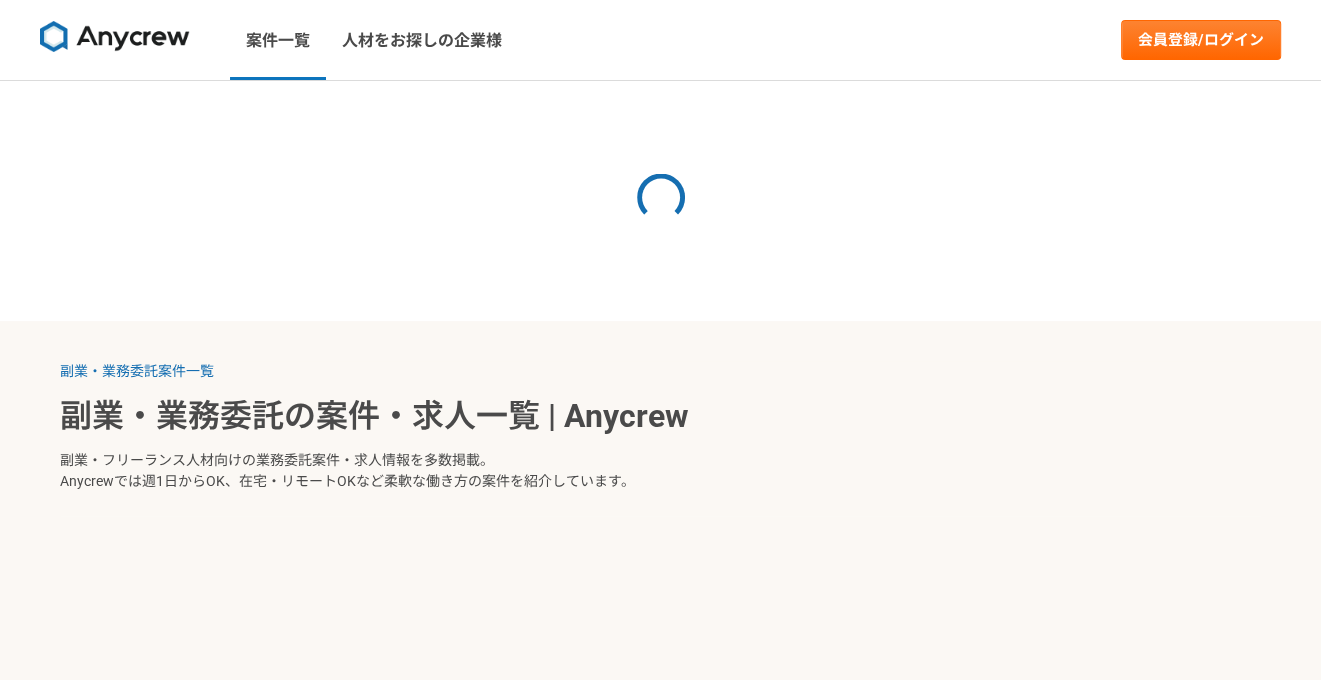 select on "1" 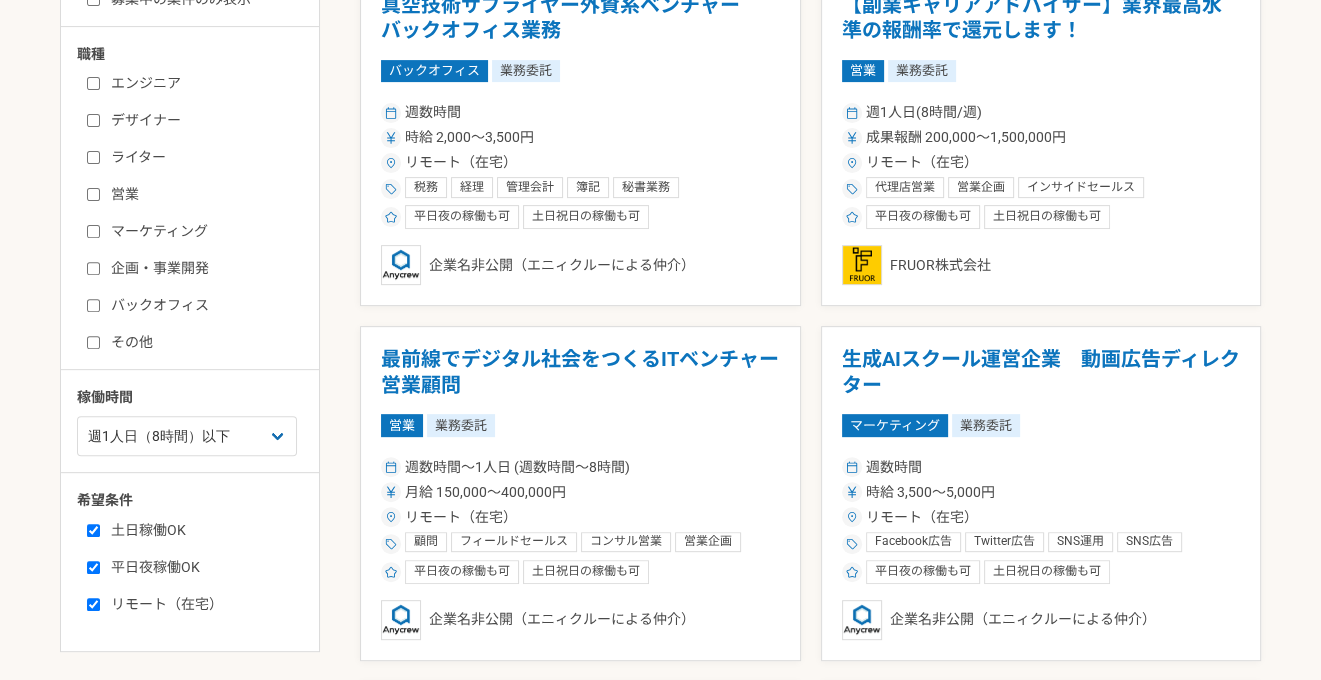 scroll, scrollTop: 600, scrollLeft: 0, axis: vertical 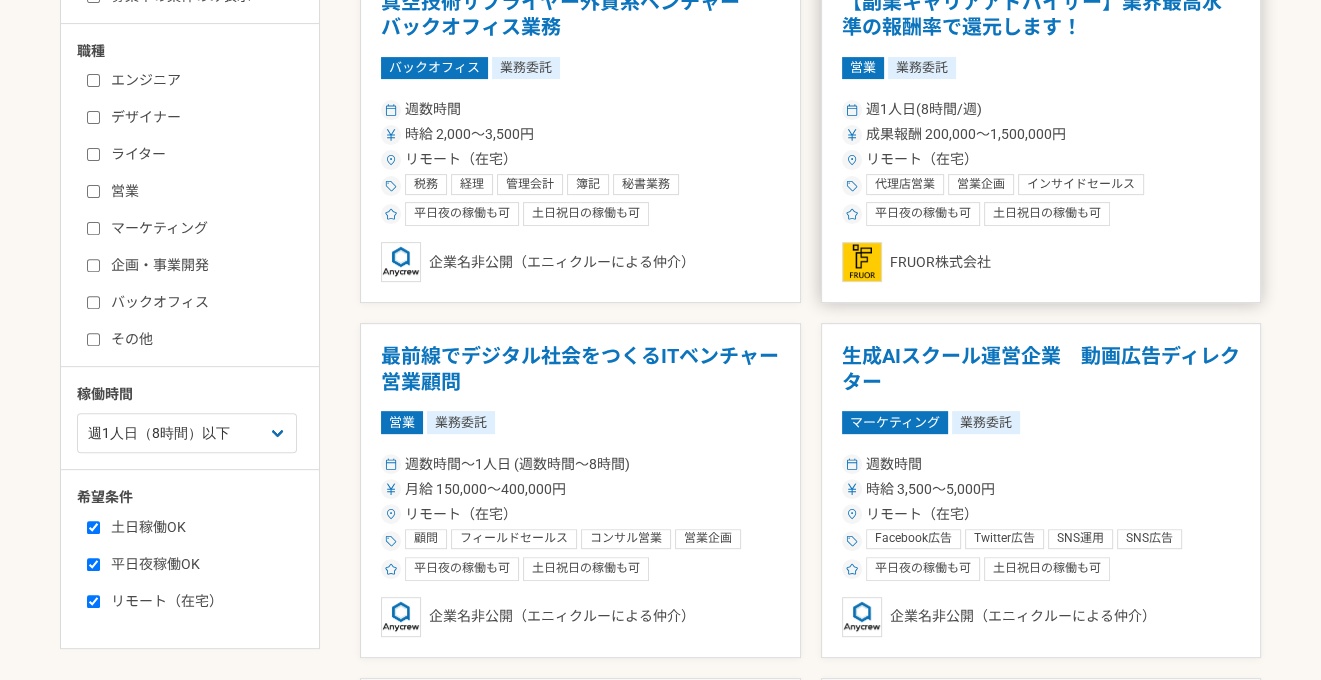 drag, startPoint x: 950, startPoint y: 156, endPoint x: 1061, endPoint y: 92, distance: 128.12885 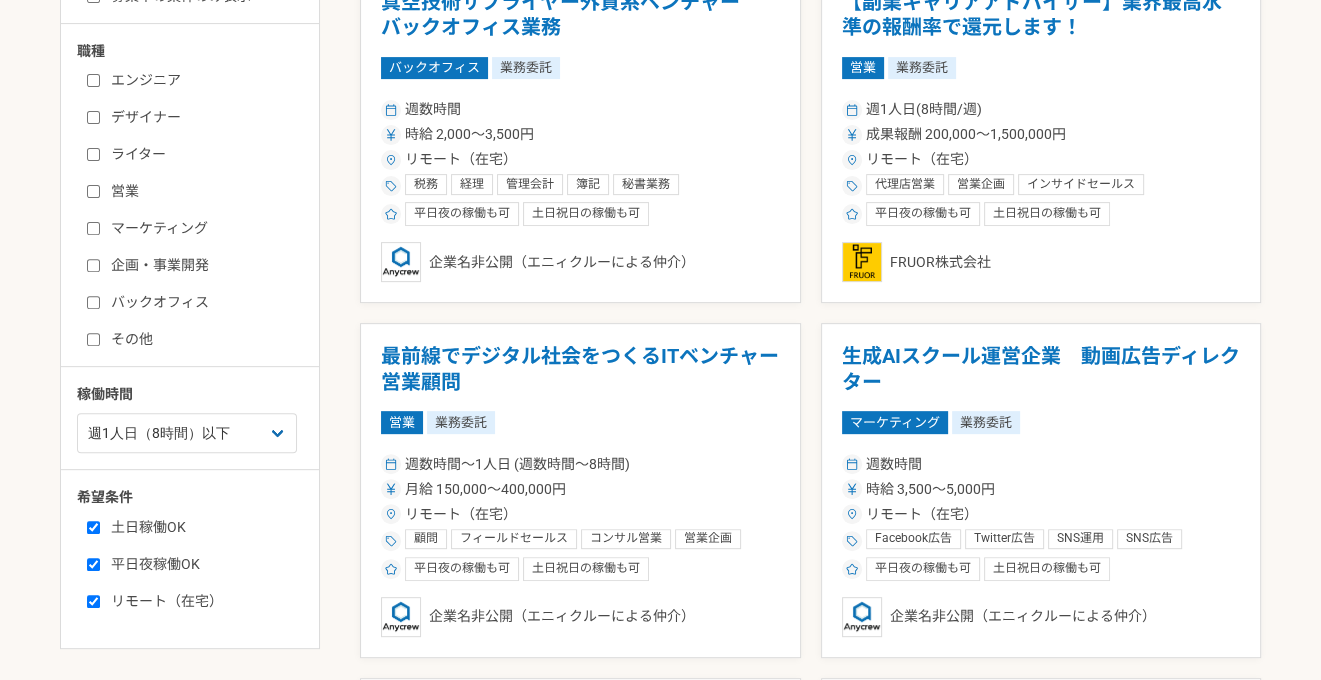 drag, startPoint x: 1047, startPoint y: 28, endPoint x: 1272, endPoint y: 5, distance: 226.1725 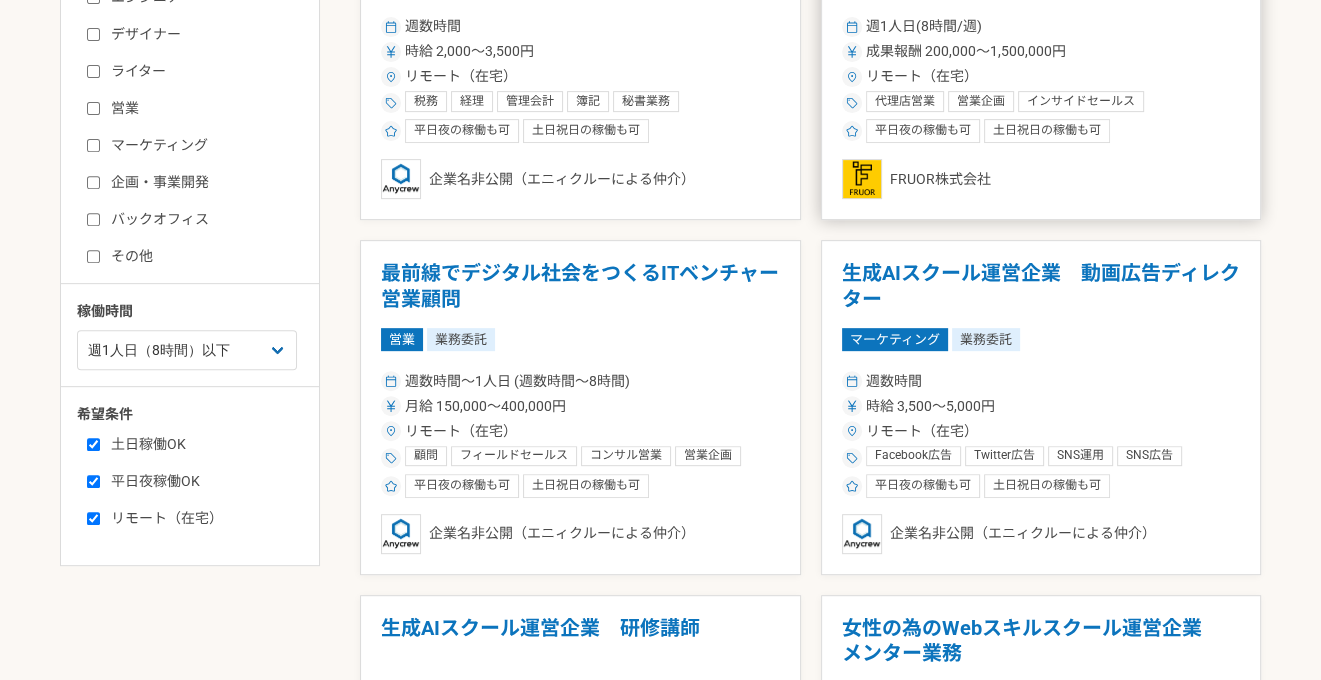 scroll, scrollTop: 800, scrollLeft: 0, axis: vertical 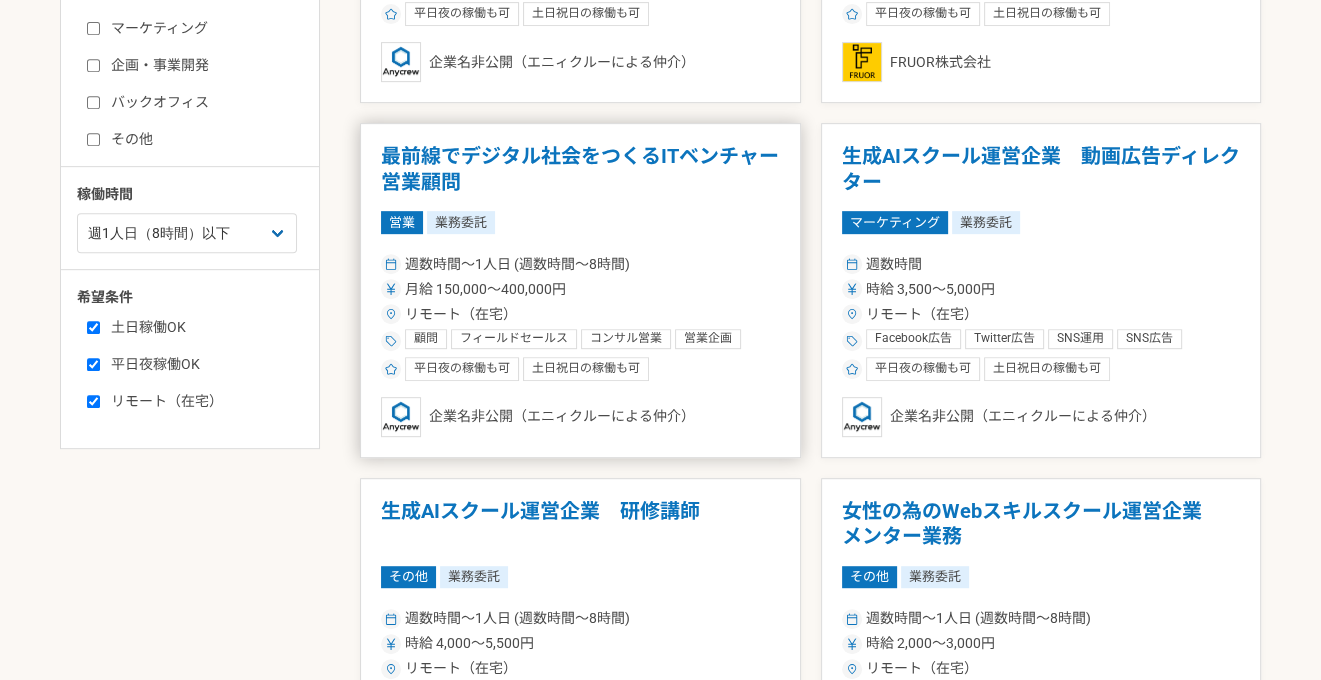 click on "最前線でデジタル社会をつくるITベンチャー　営業顧問" at bounding box center [580, 169] 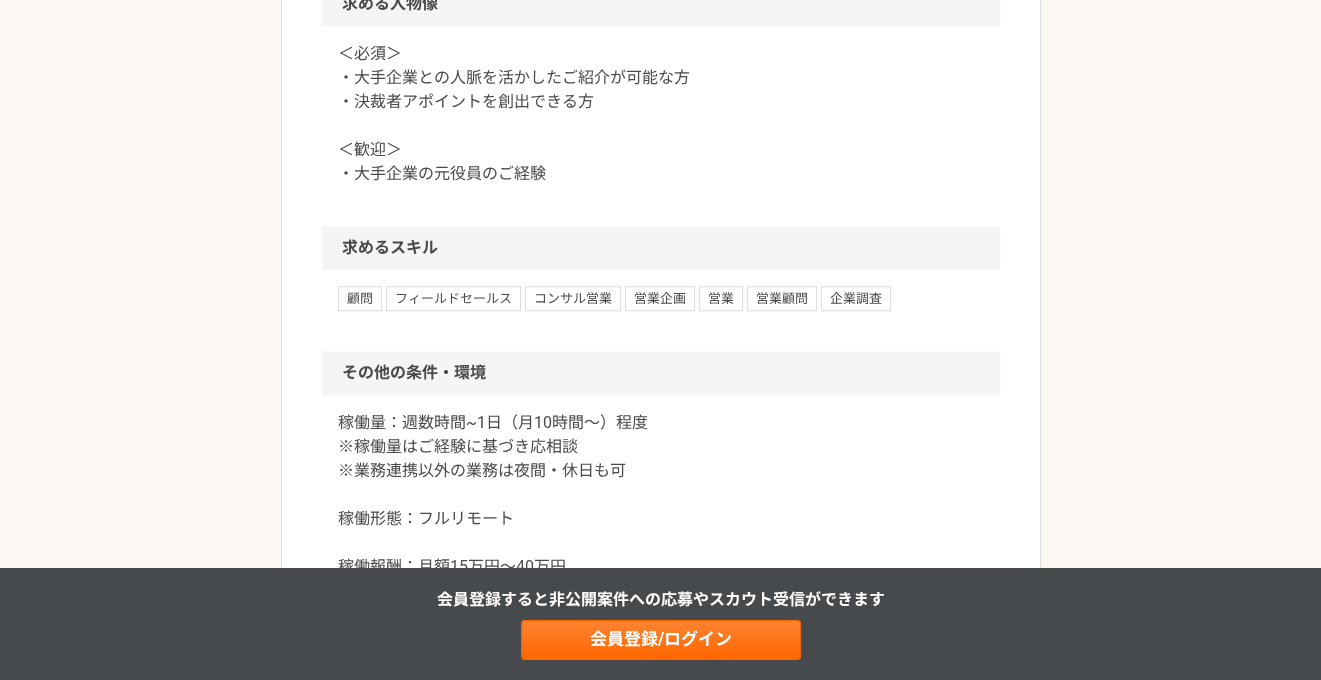 scroll, scrollTop: 1600, scrollLeft: 0, axis: vertical 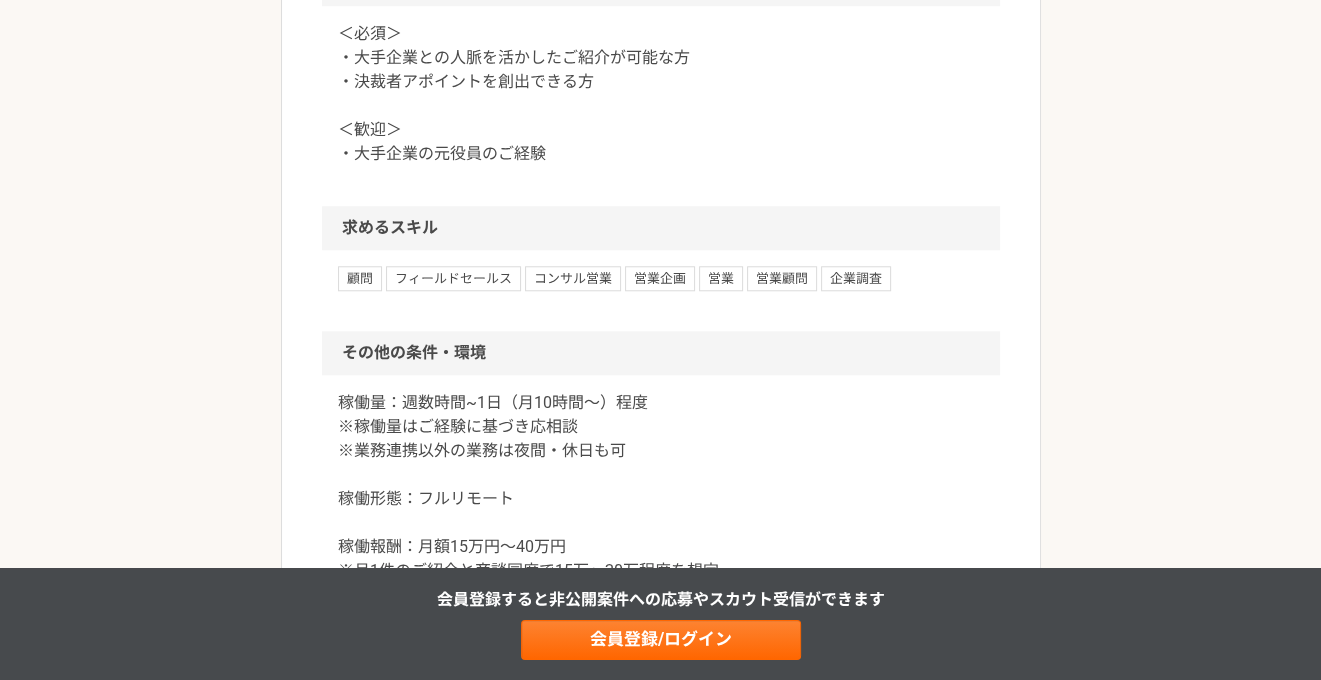 drag, startPoint x: 700, startPoint y: 286, endPoint x: 702, endPoint y: 270, distance: 16.124516 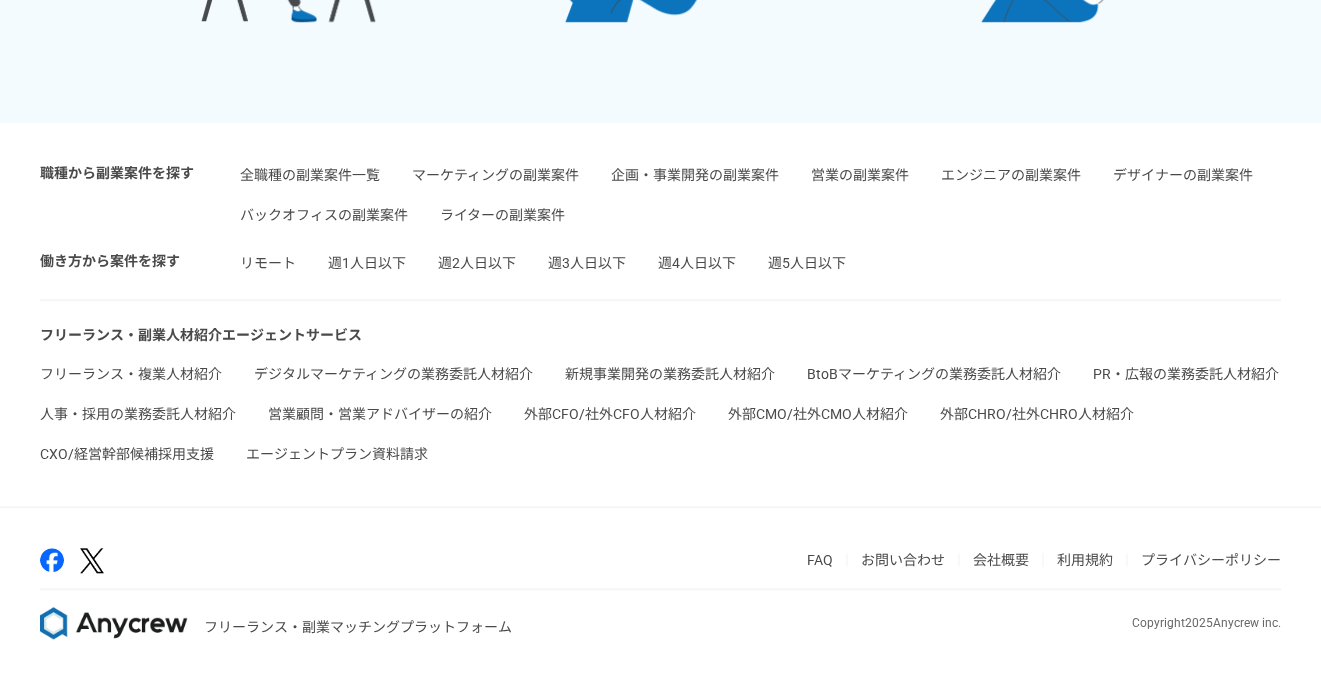 scroll, scrollTop: 0, scrollLeft: 0, axis: both 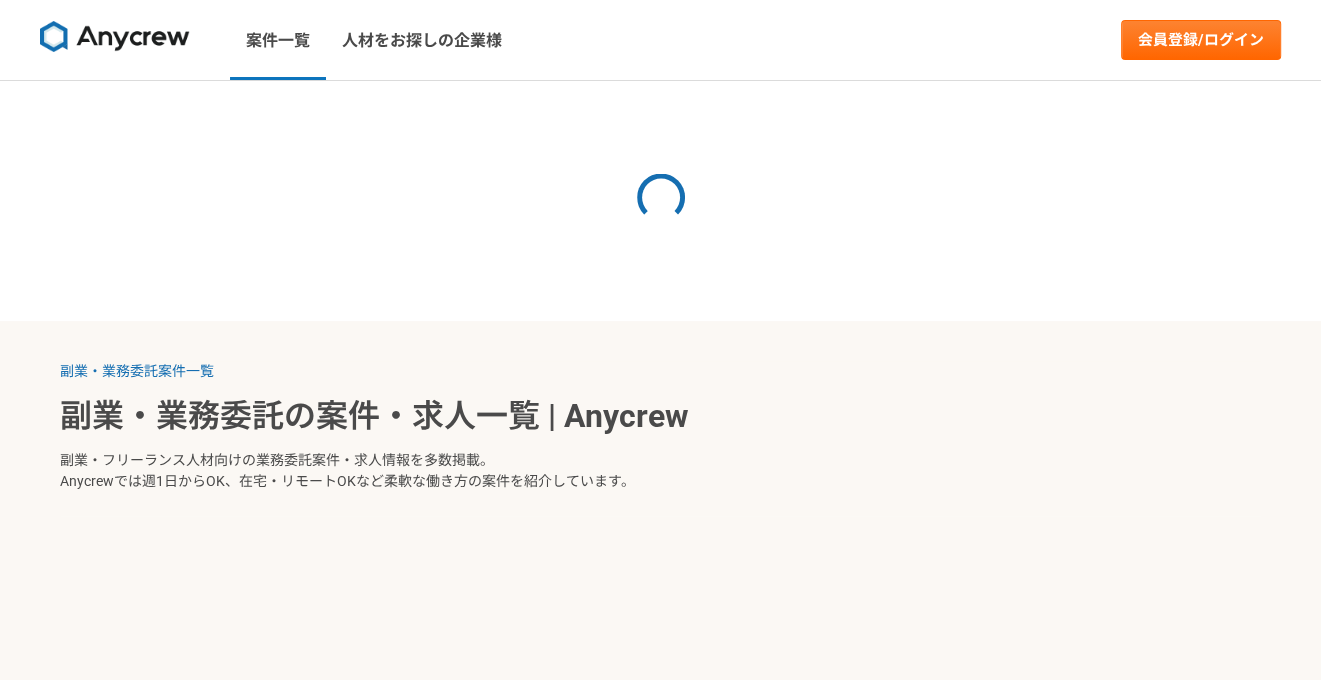 select on "1" 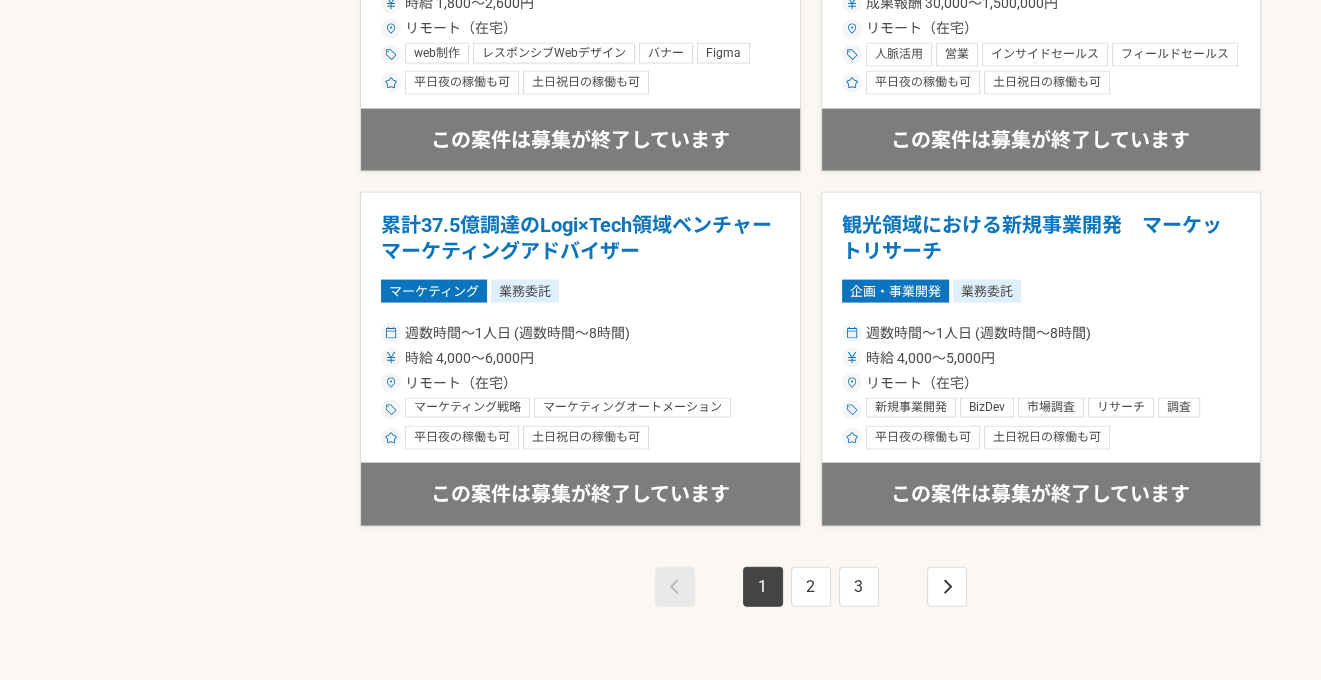 scroll, scrollTop: 3700, scrollLeft: 0, axis: vertical 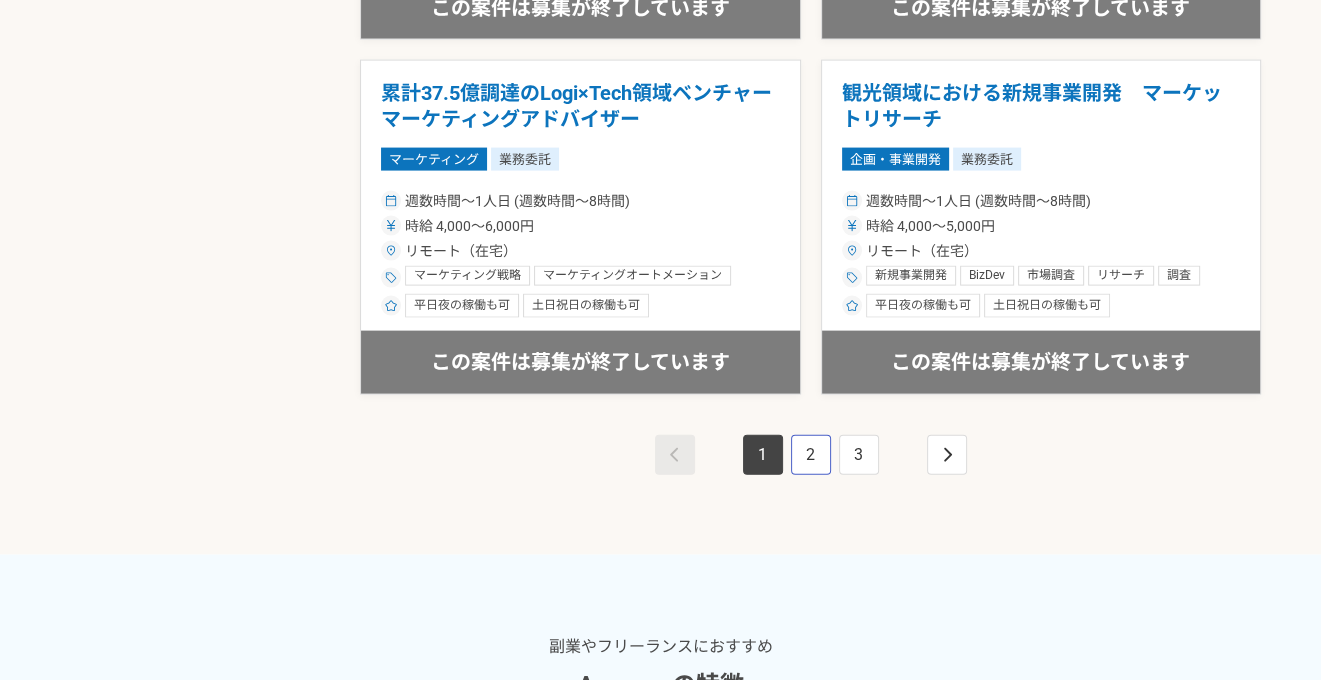 click on "2" at bounding box center (811, 455) 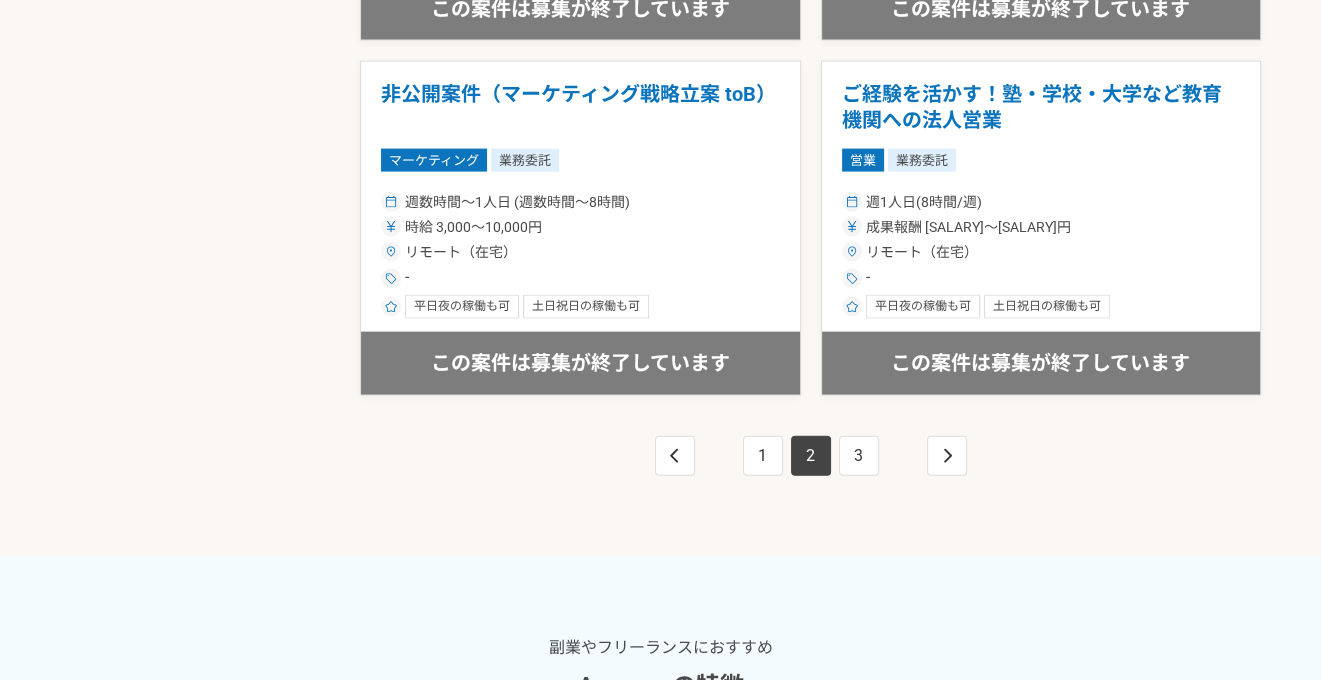 scroll, scrollTop: 3700, scrollLeft: 0, axis: vertical 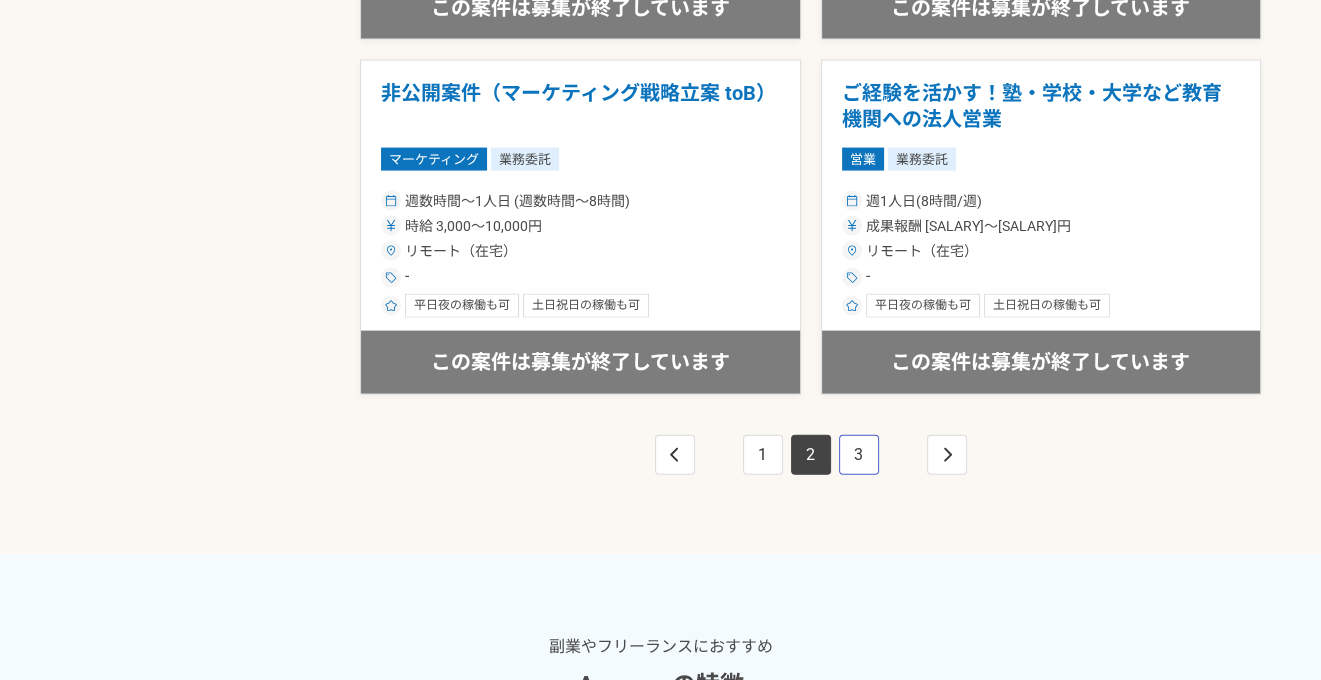 click on "3" at bounding box center (859, 455) 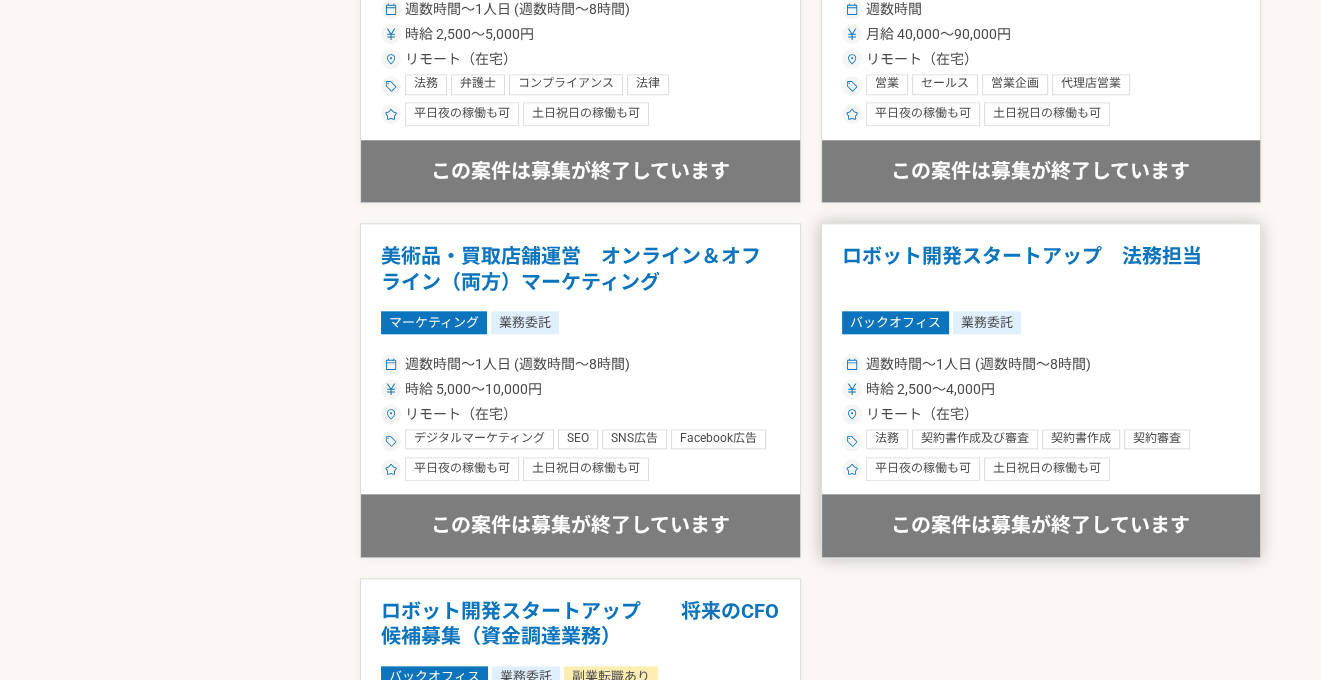 scroll, scrollTop: 1700, scrollLeft: 0, axis: vertical 